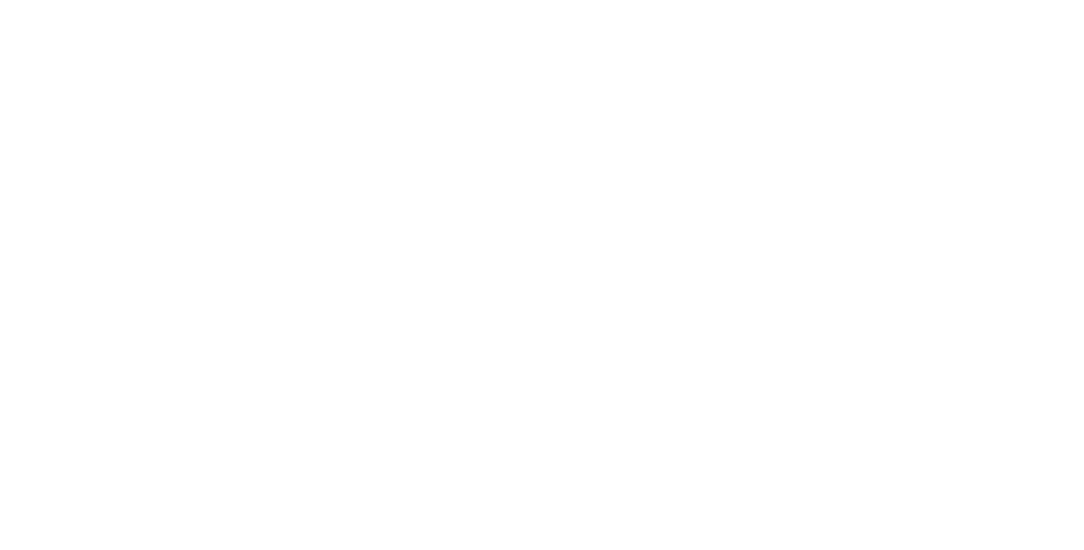 scroll, scrollTop: 0, scrollLeft: 0, axis: both 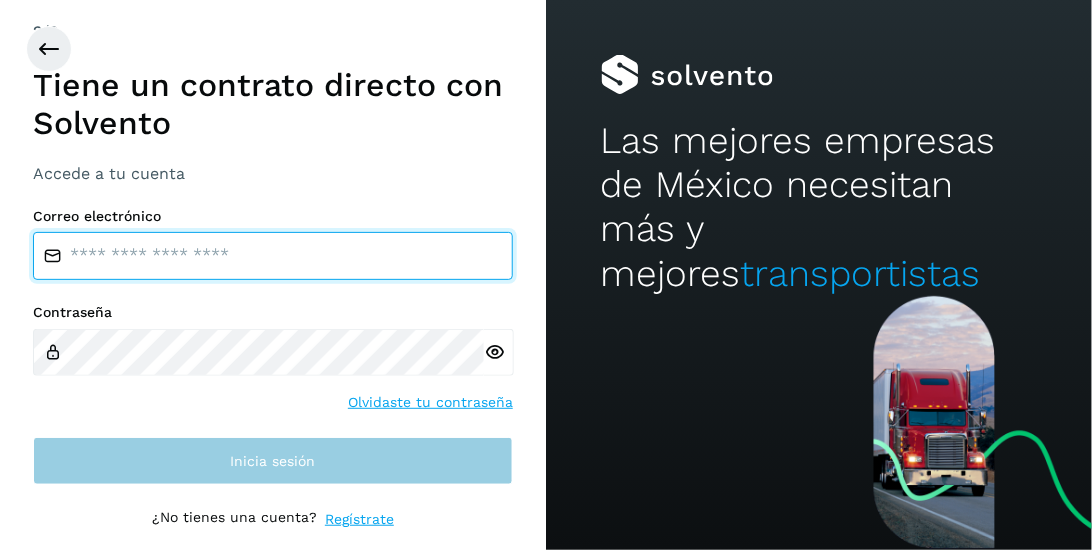type on "**********" 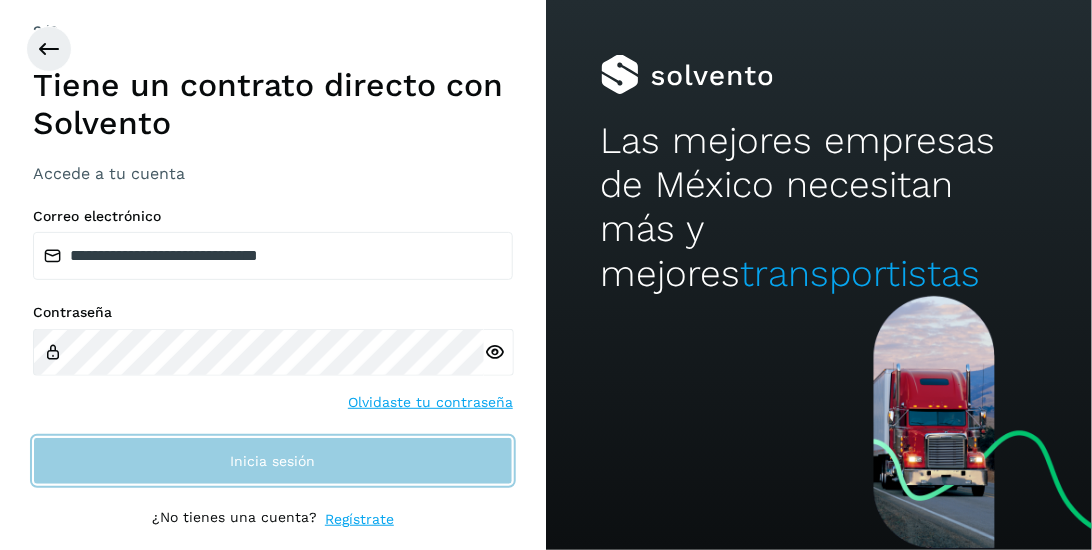 click on "Inicia sesión" 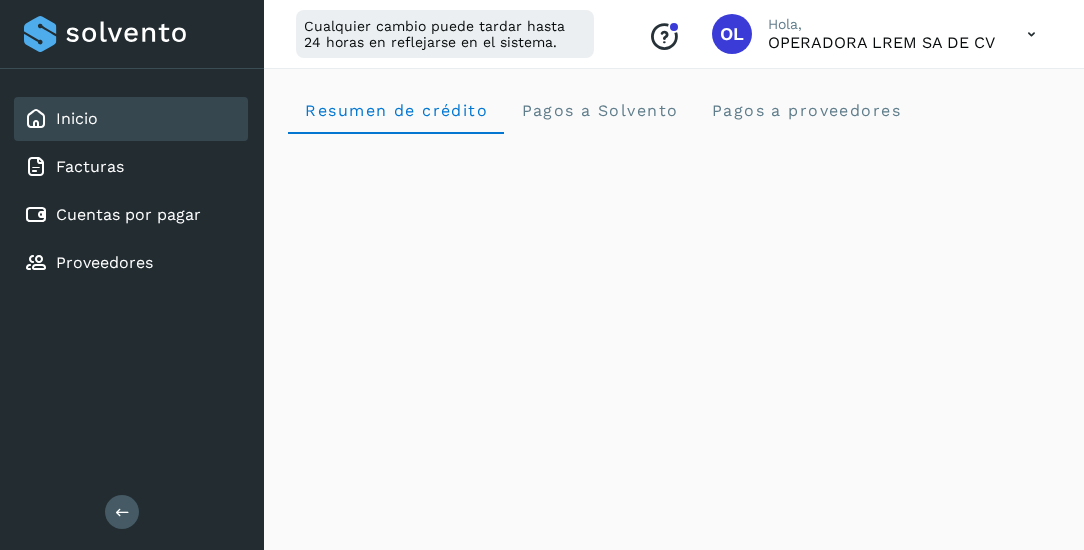scroll, scrollTop: 114, scrollLeft: 0, axis: vertical 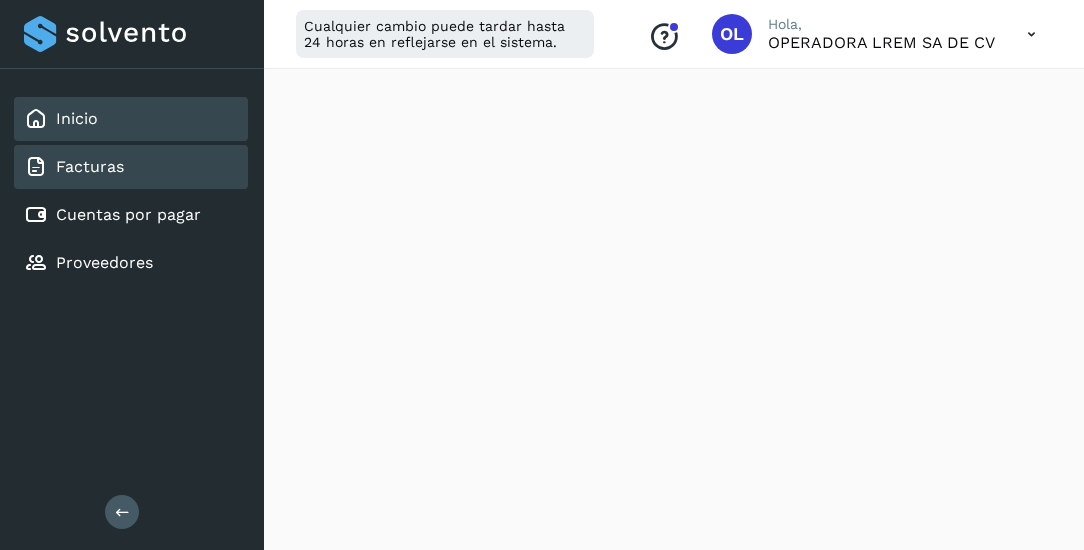 click on "Facturas" at bounding box center (90, 166) 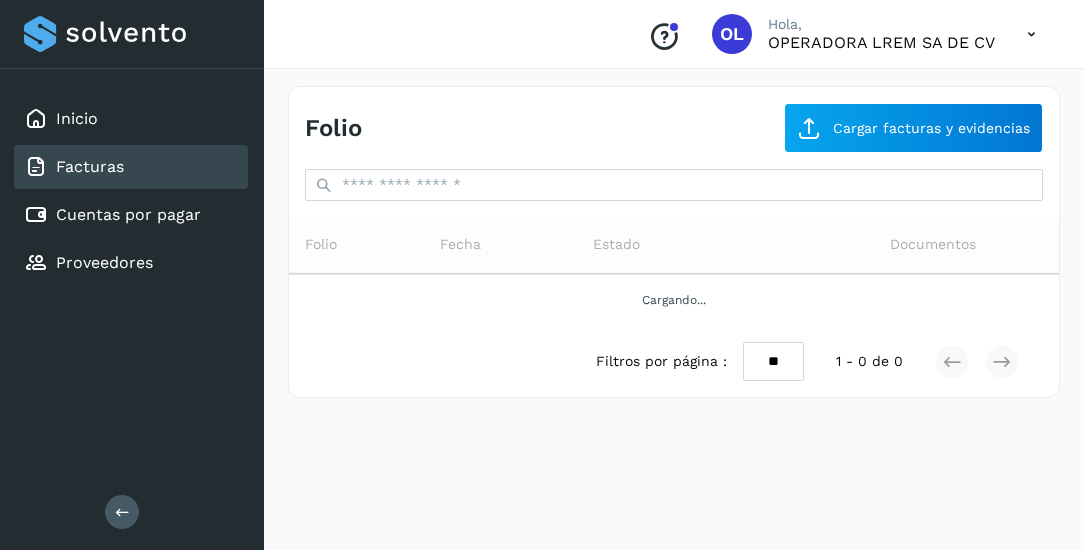 scroll, scrollTop: 0, scrollLeft: 0, axis: both 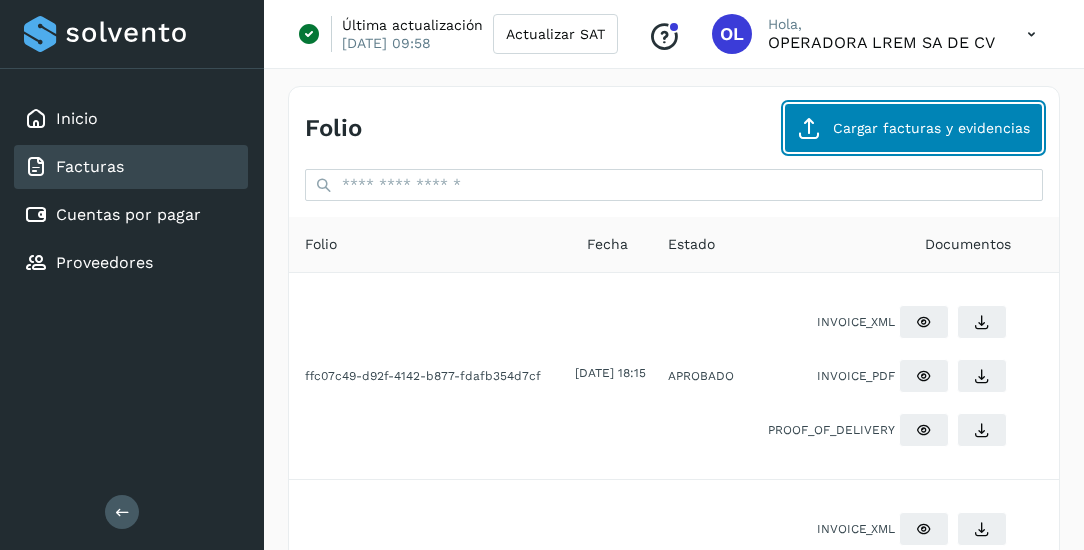 click on "Cargar facturas y evidencias" at bounding box center [913, 128] 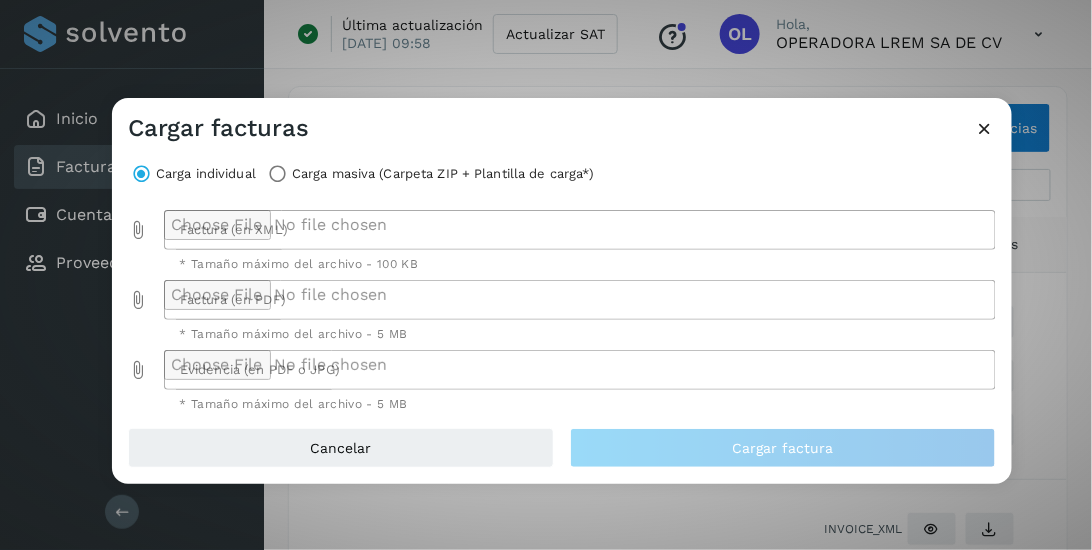 click at bounding box center [138, 230] 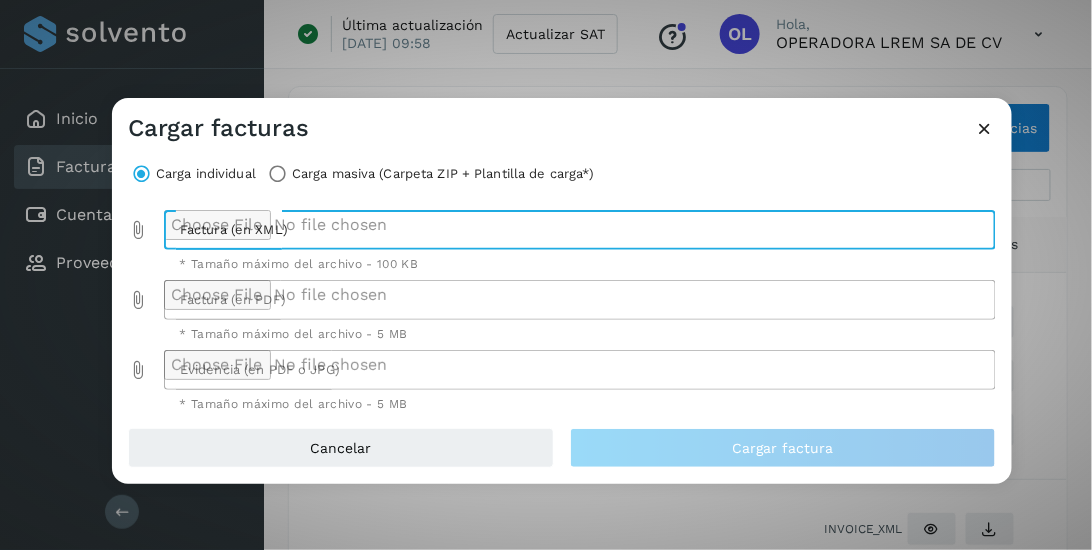 type on "**********" 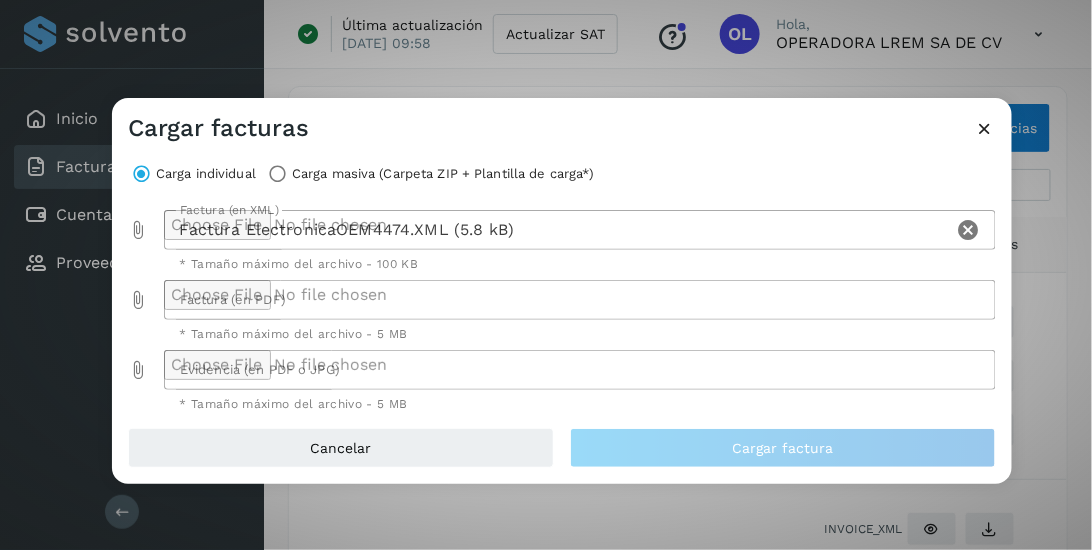 click at bounding box center (138, 300) 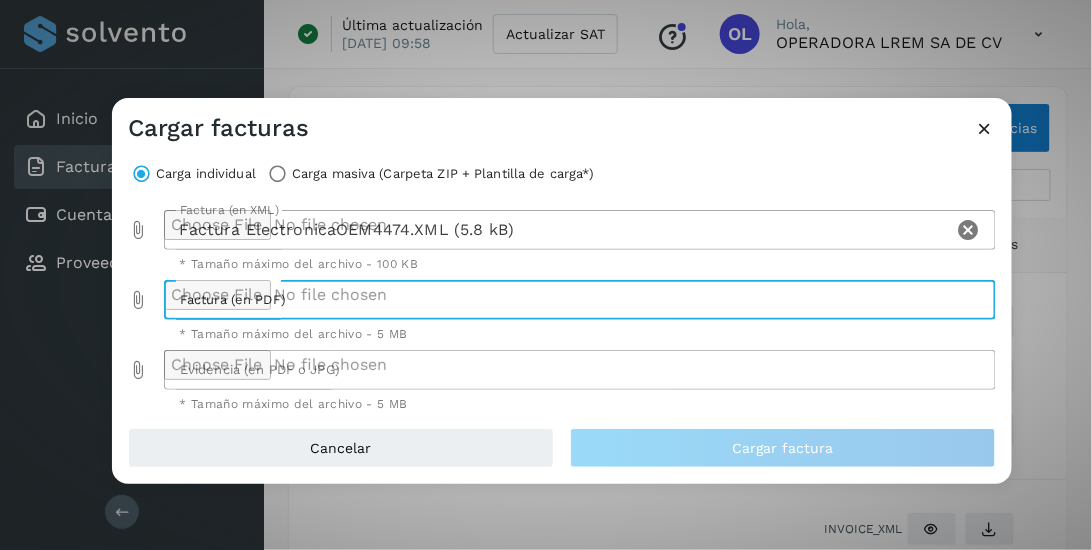 type on "**********" 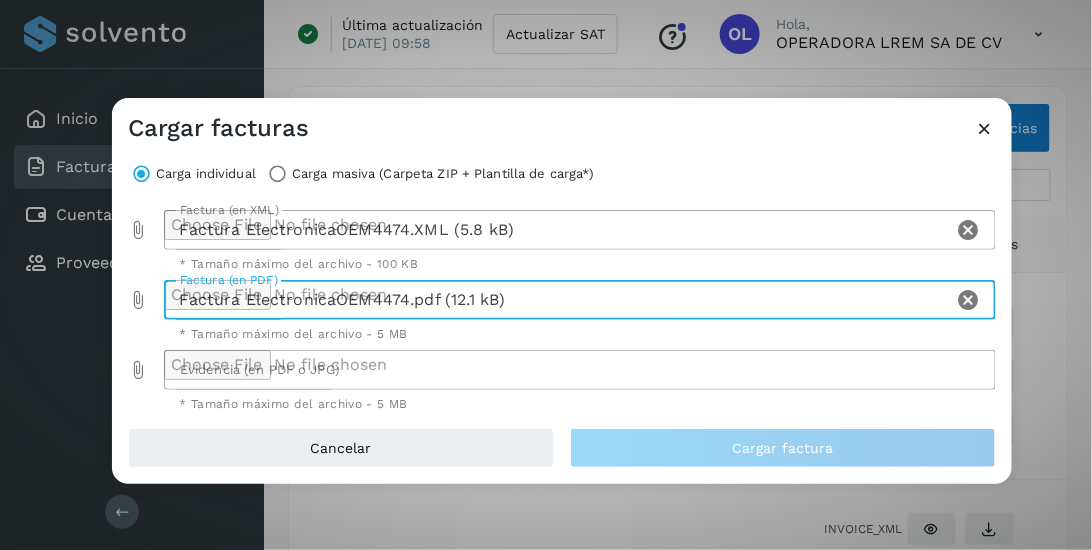 click at bounding box center [138, 370] 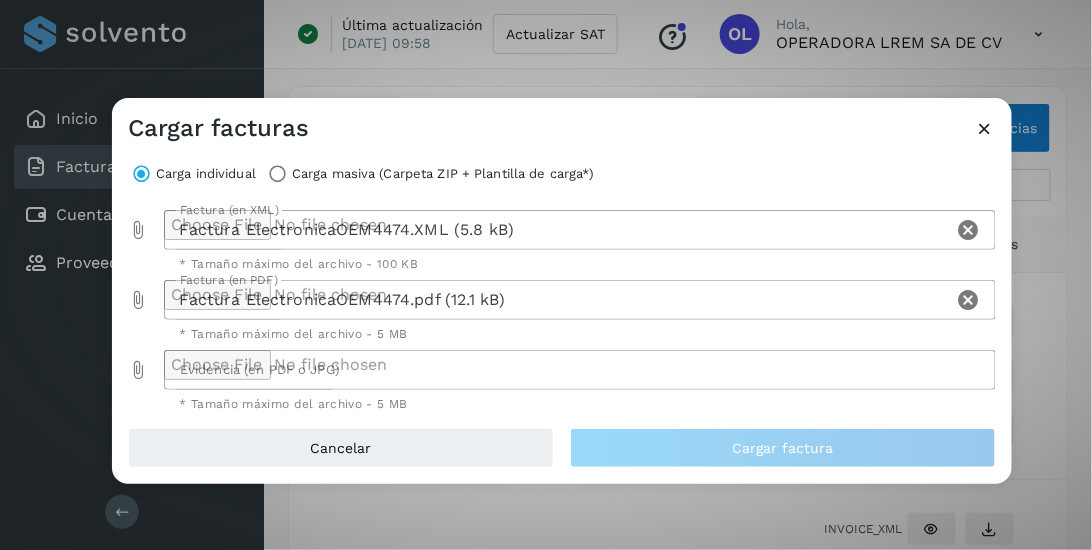 type on "**********" 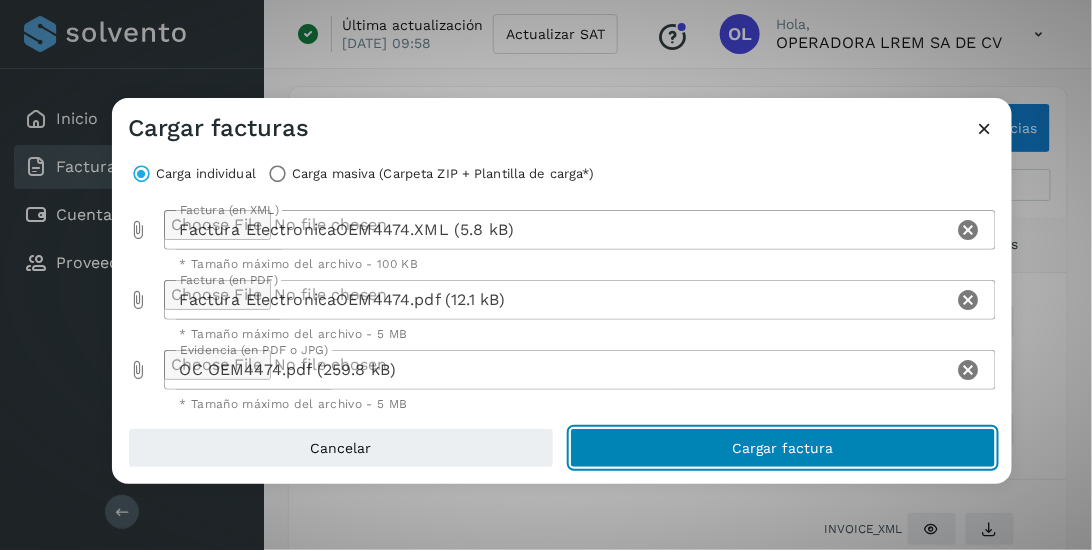click on "Cargar factura" 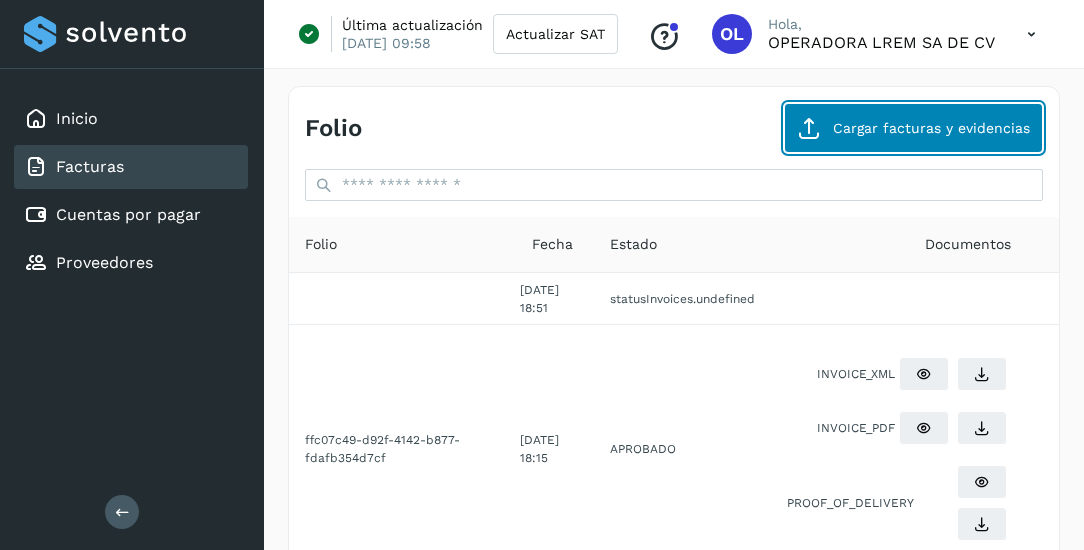 click on "Cargar facturas y evidencias" at bounding box center [913, 128] 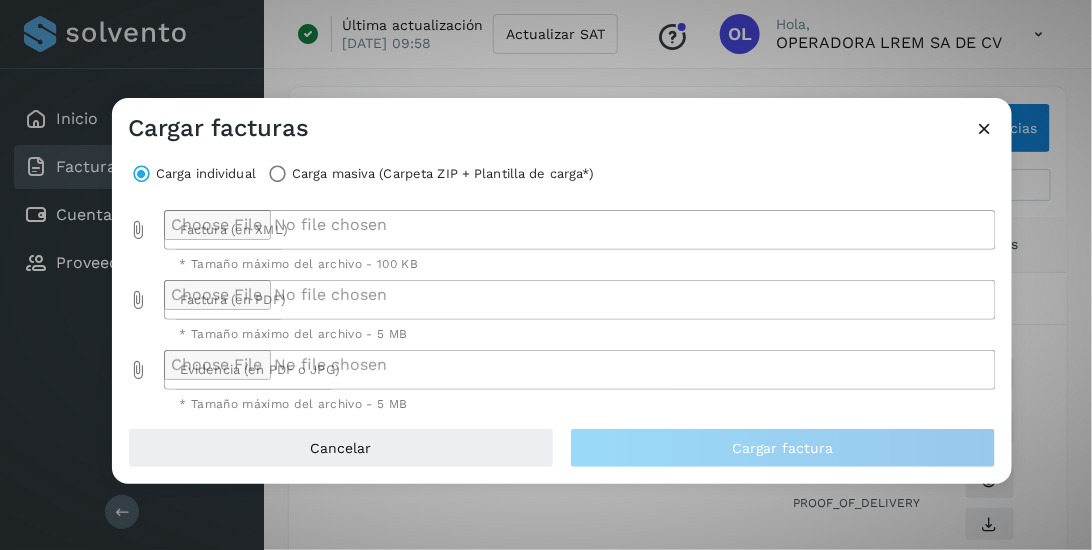 click at bounding box center (138, 230) 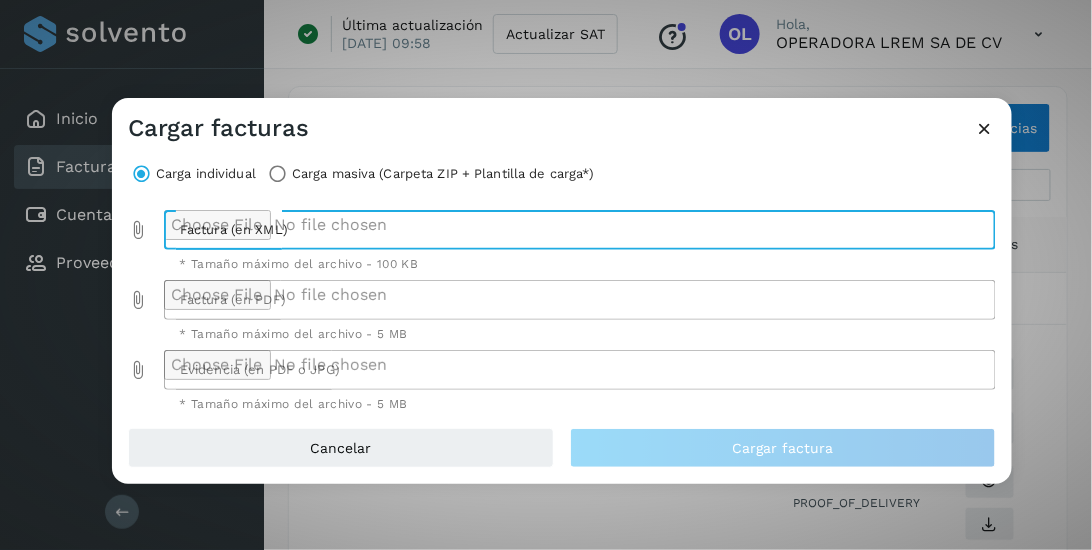 type on "**********" 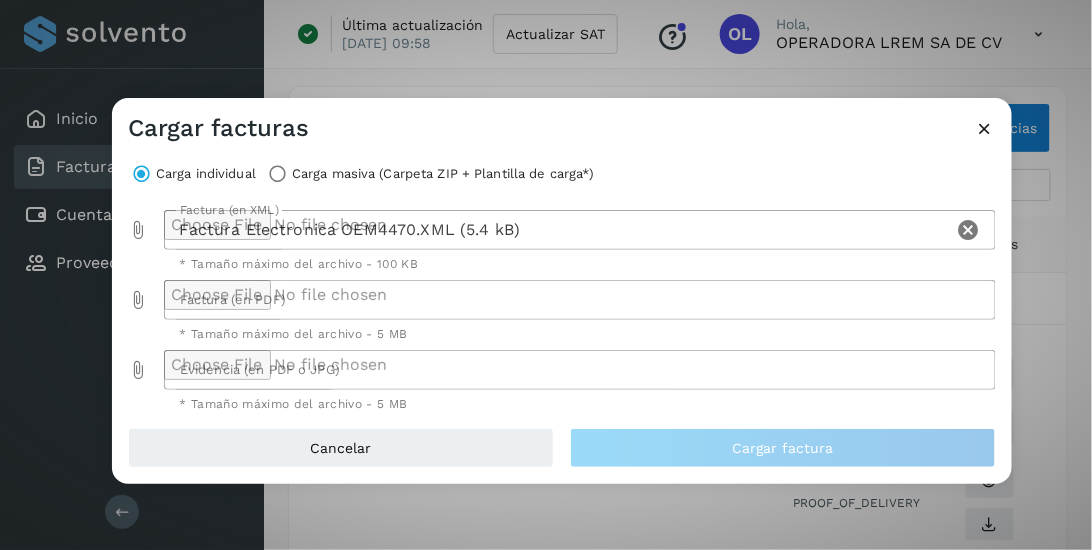 click at bounding box center (138, 300) 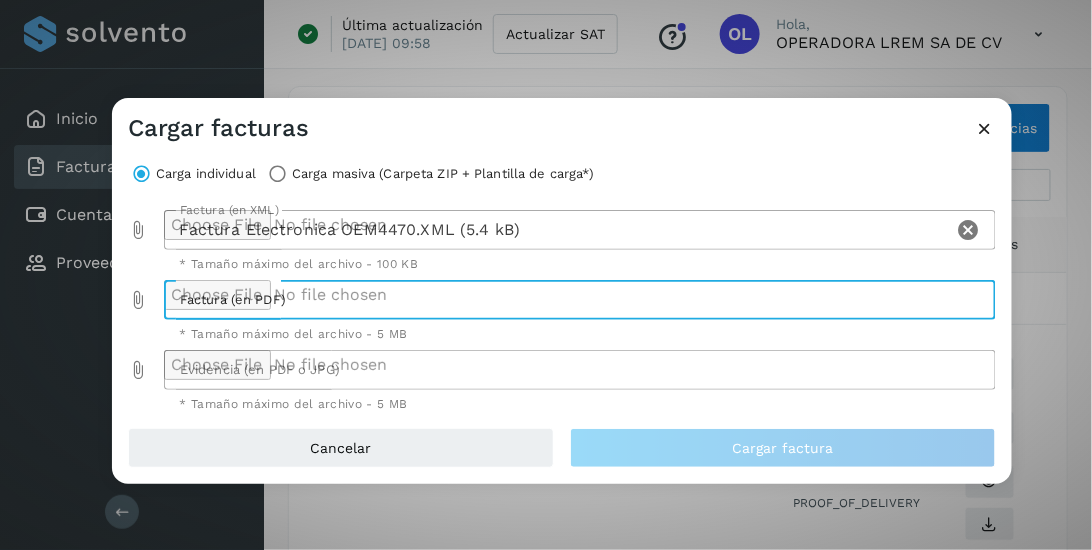 type on "**********" 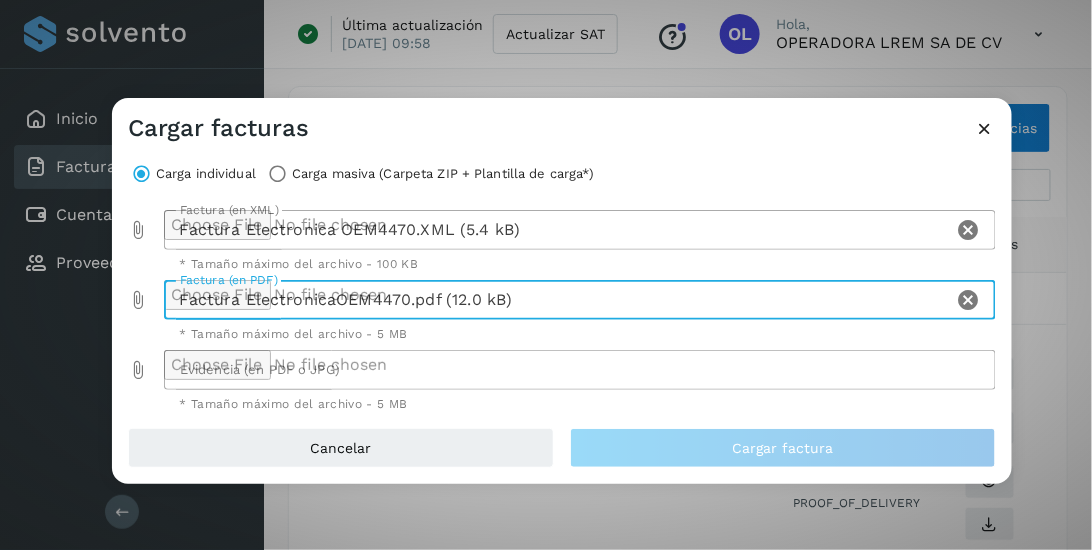 click at bounding box center (138, 370) 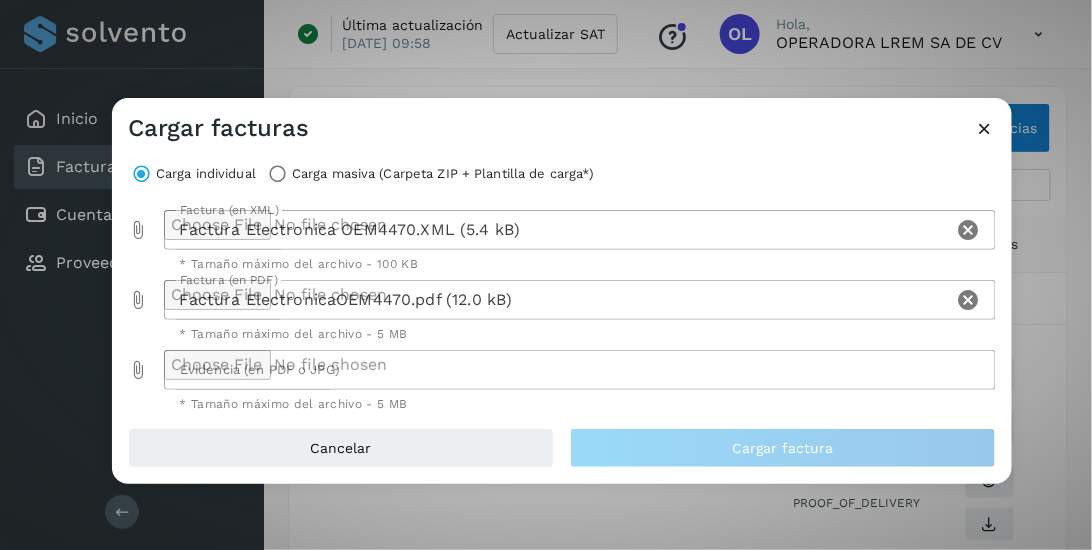 type on "**********" 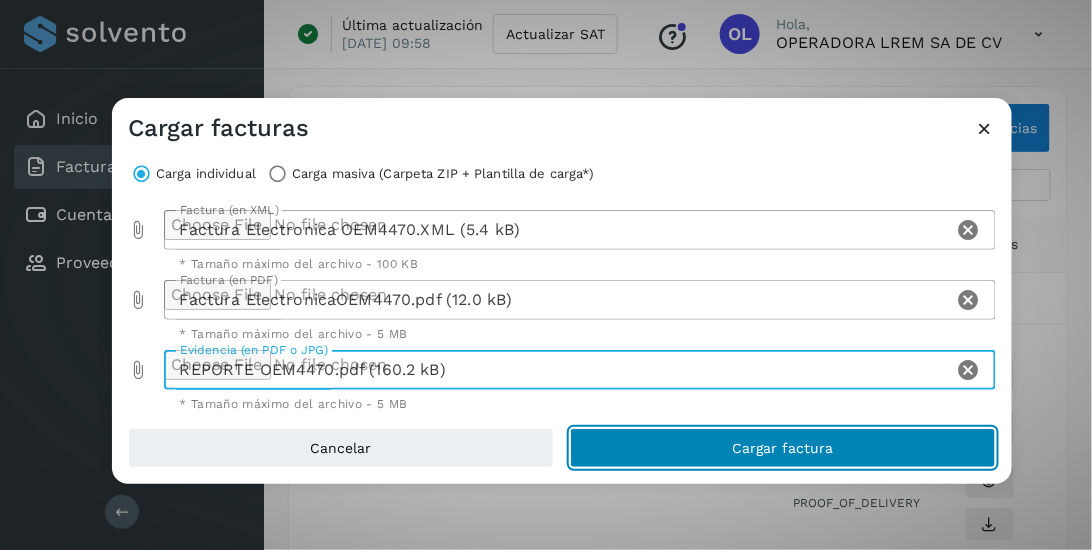 click on "Cargar factura" 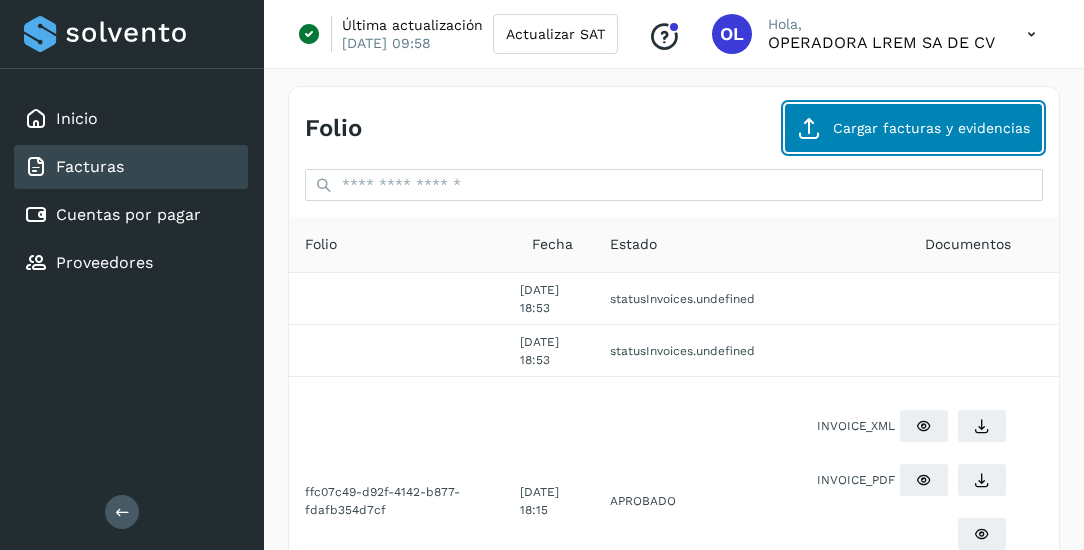 click on "Cargar facturas y evidencias" at bounding box center [913, 128] 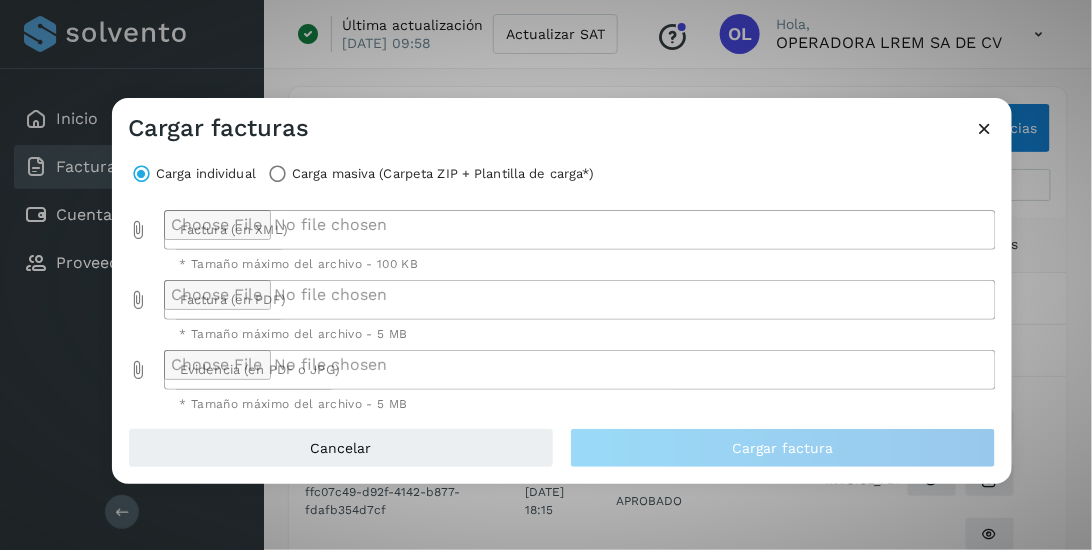 click at bounding box center [138, 230] 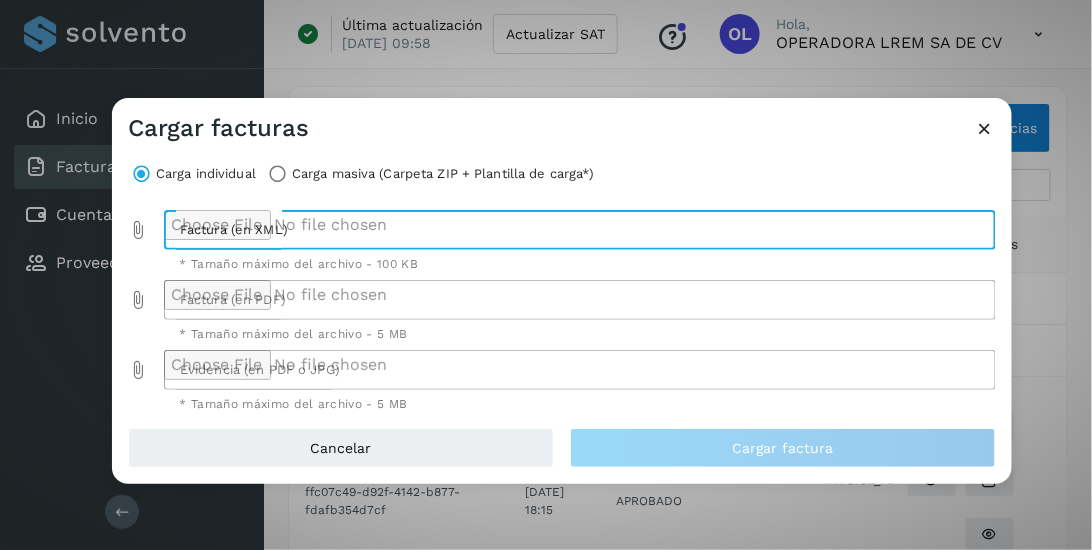 type on "**********" 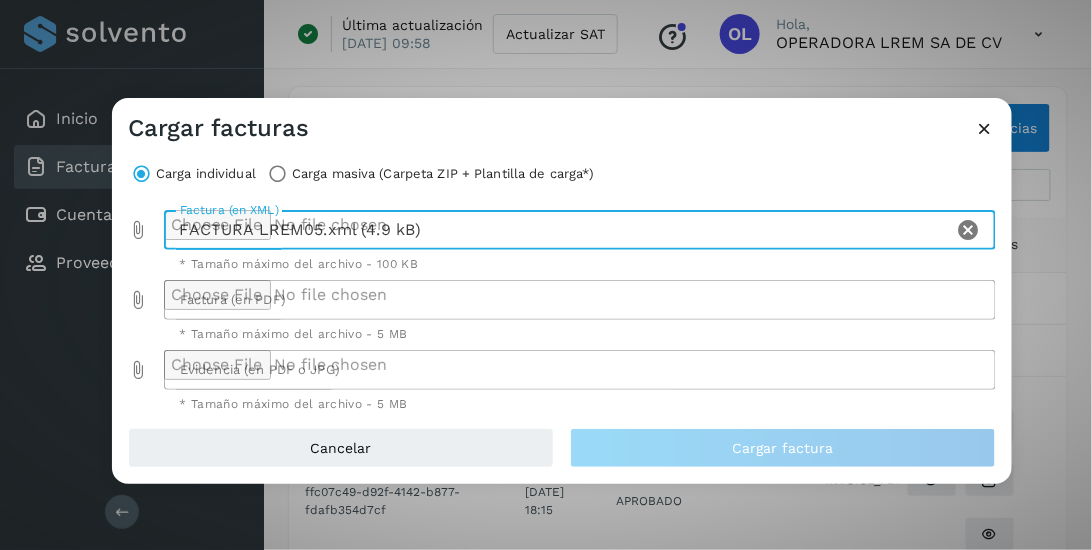 click at bounding box center (138, 300) 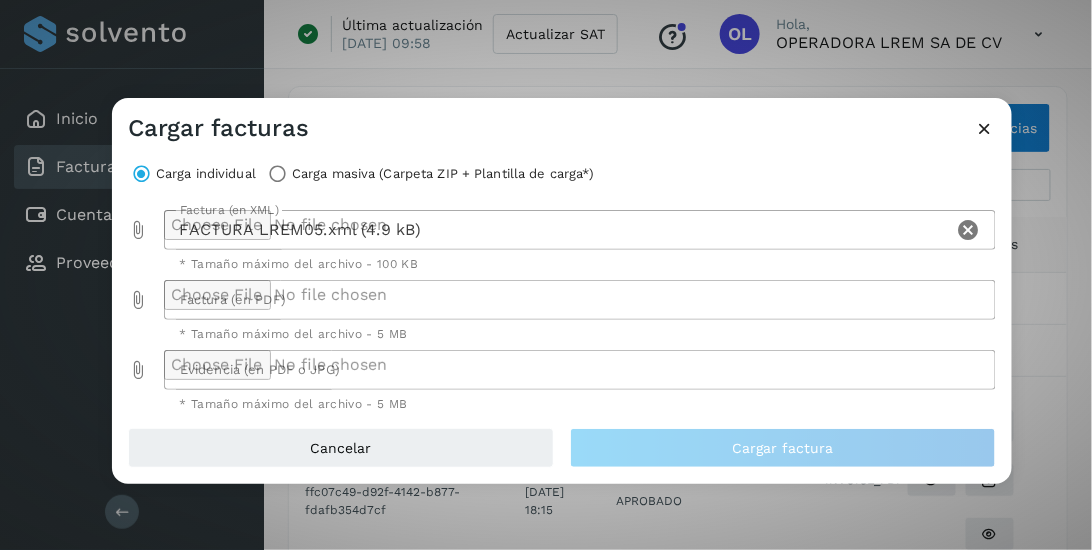 type on "**********" 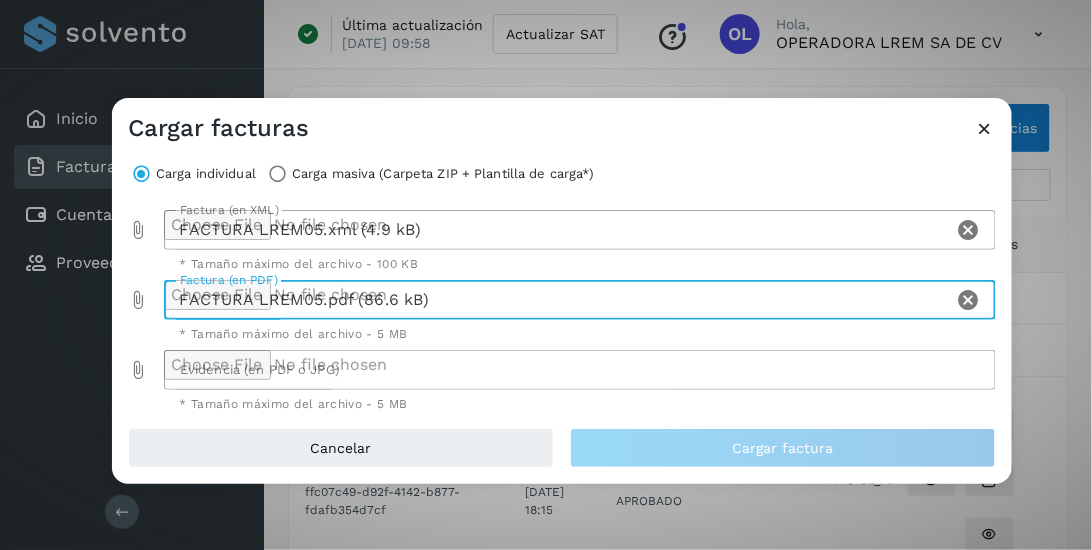 click at bounding box center (138, 370) 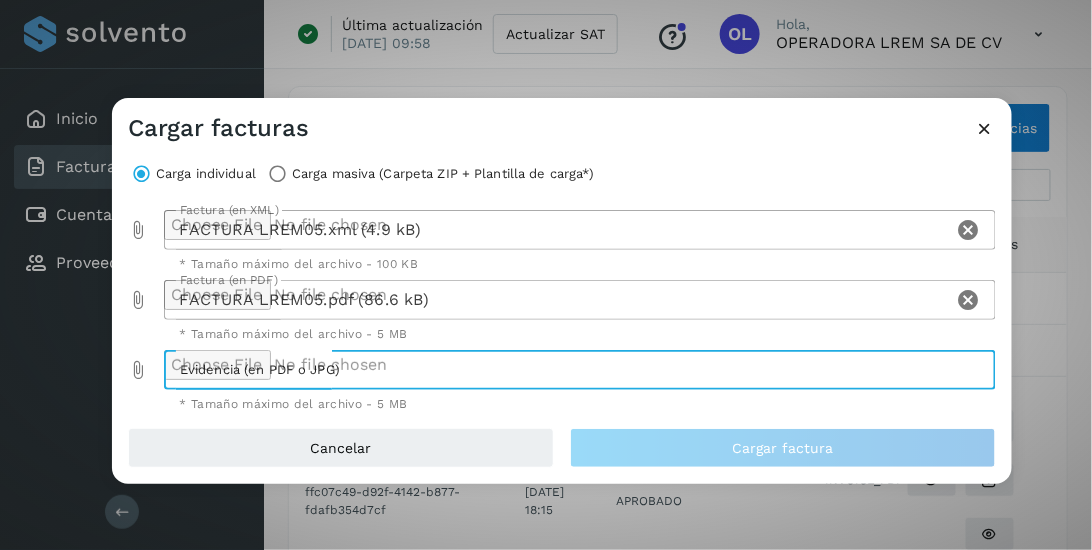 type on "**********" 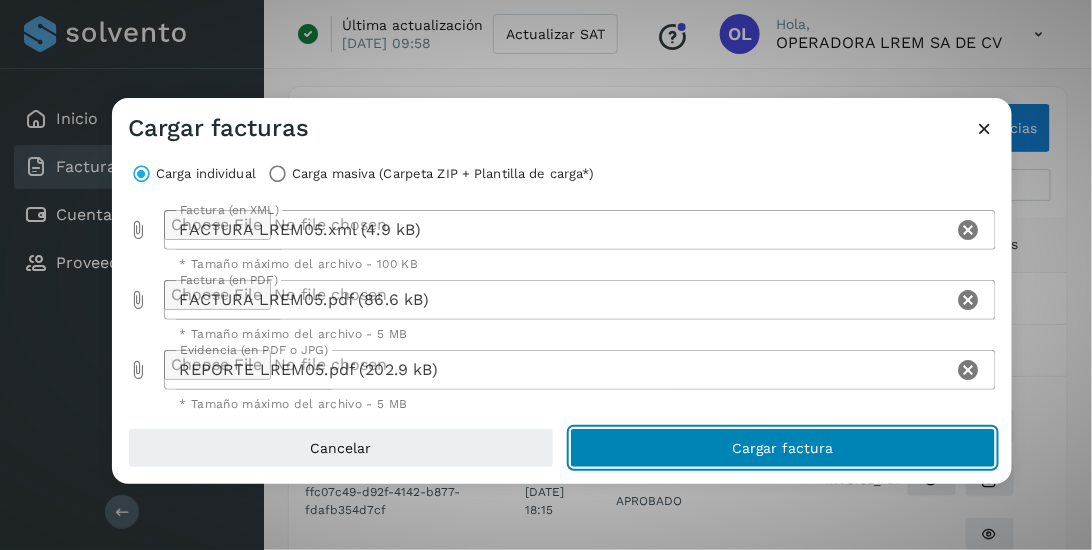 click on "Cargar factura" 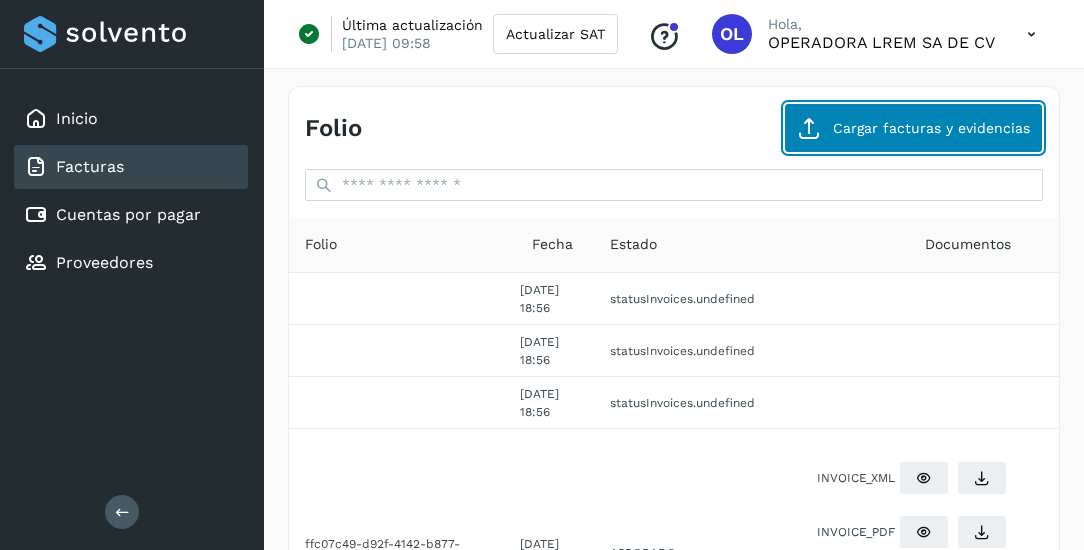 click on "Cargar facturas y evidencias" 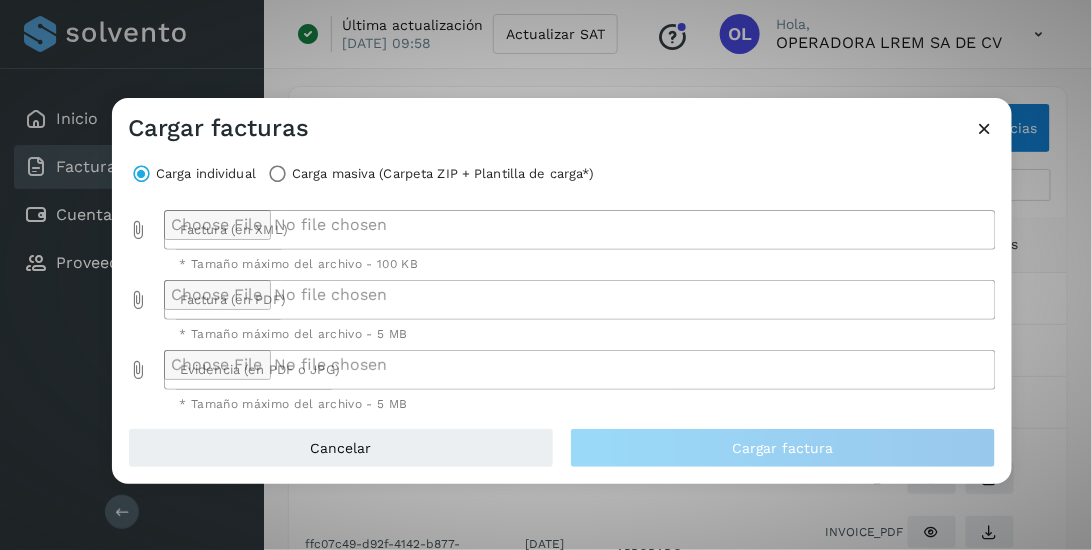 click at bounding box center [138, 230] 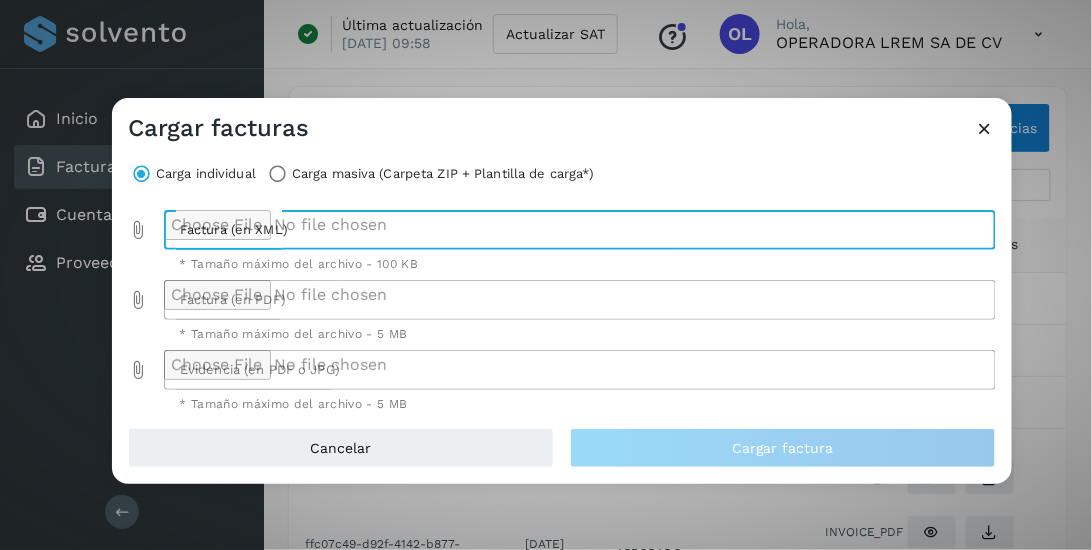 type on "**********" 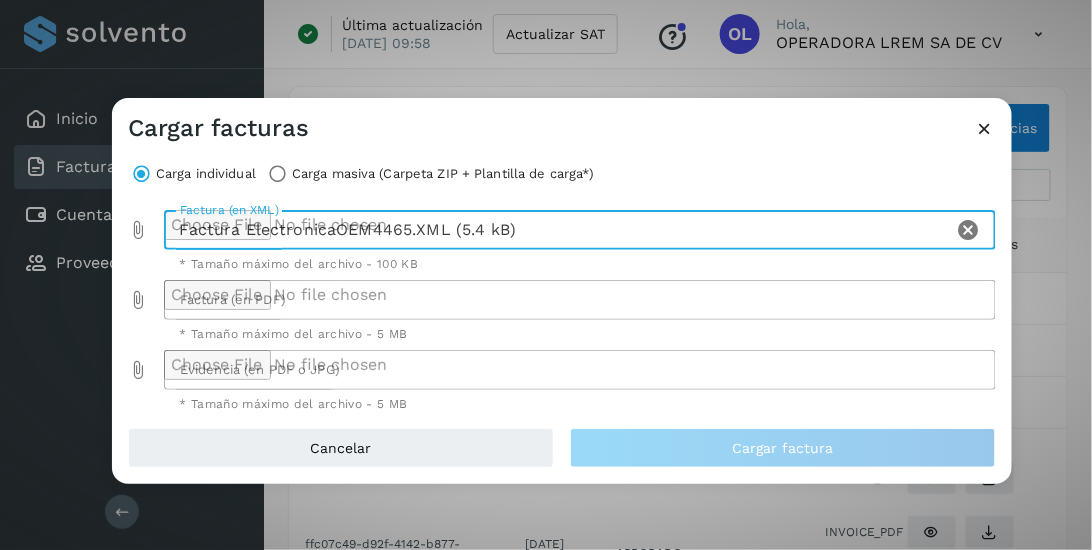 click at bounding box center [138, 300] 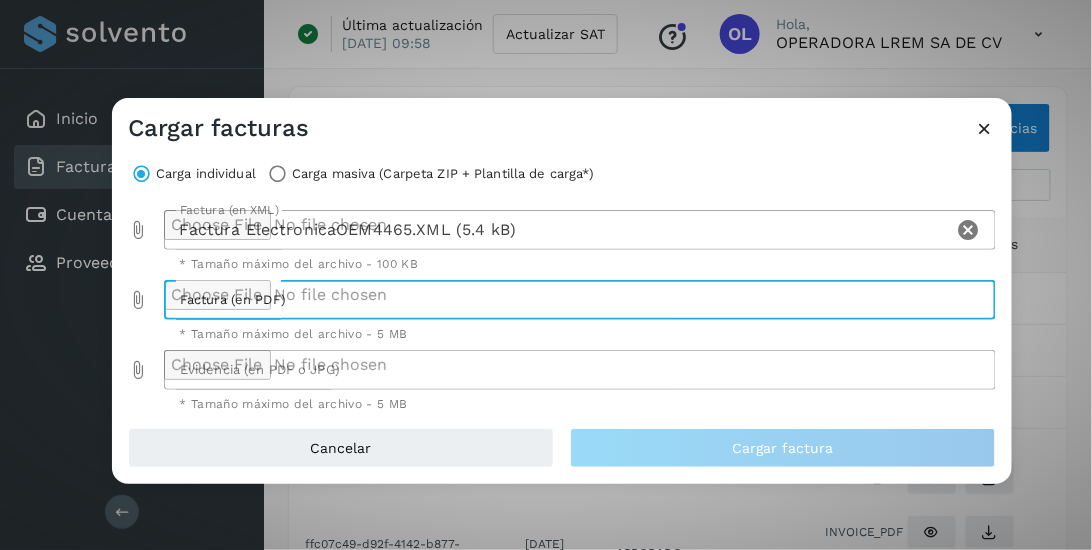 type on "**********" 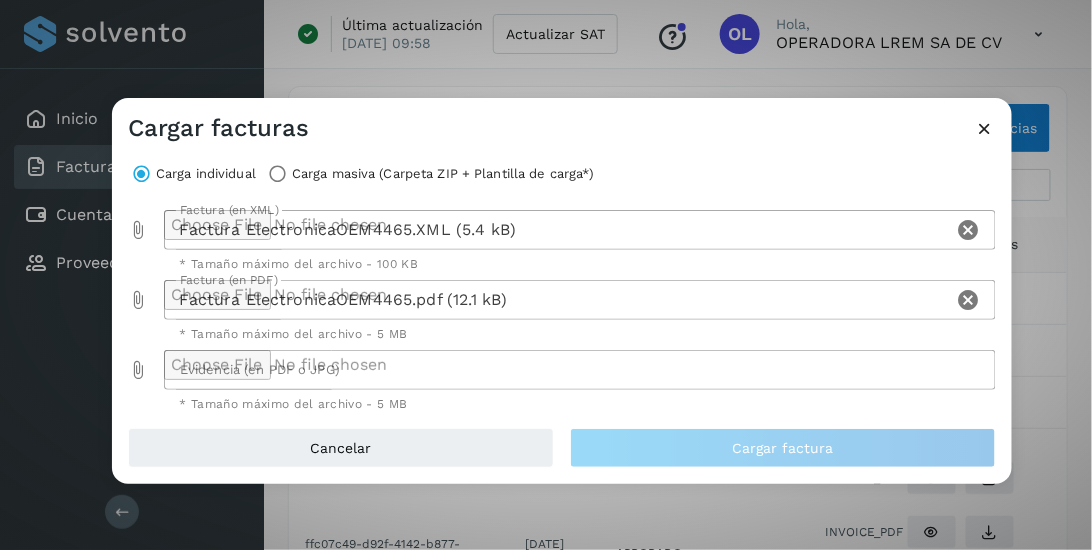 click at bounding box center (138, 370) 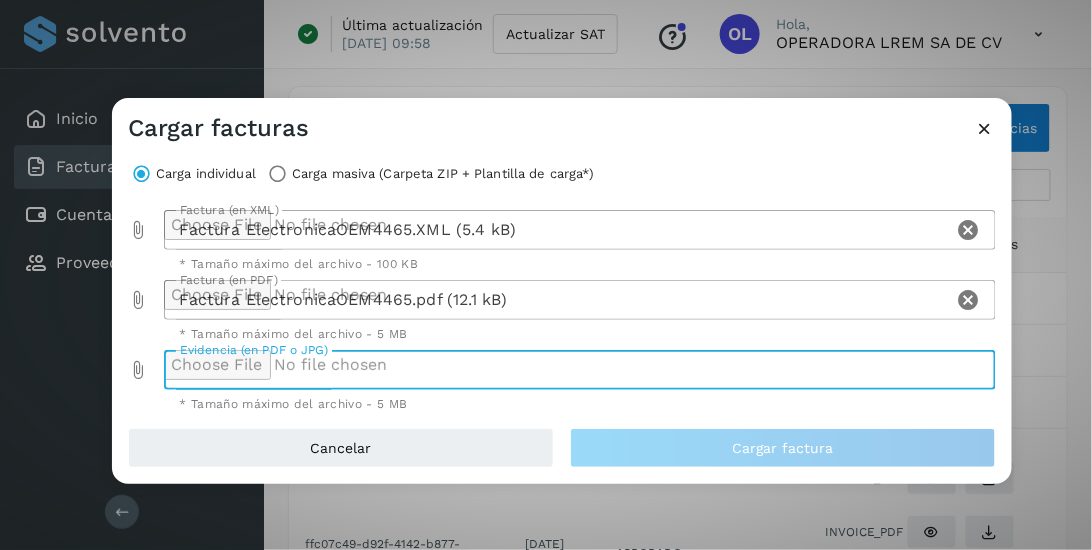 type on "**********" 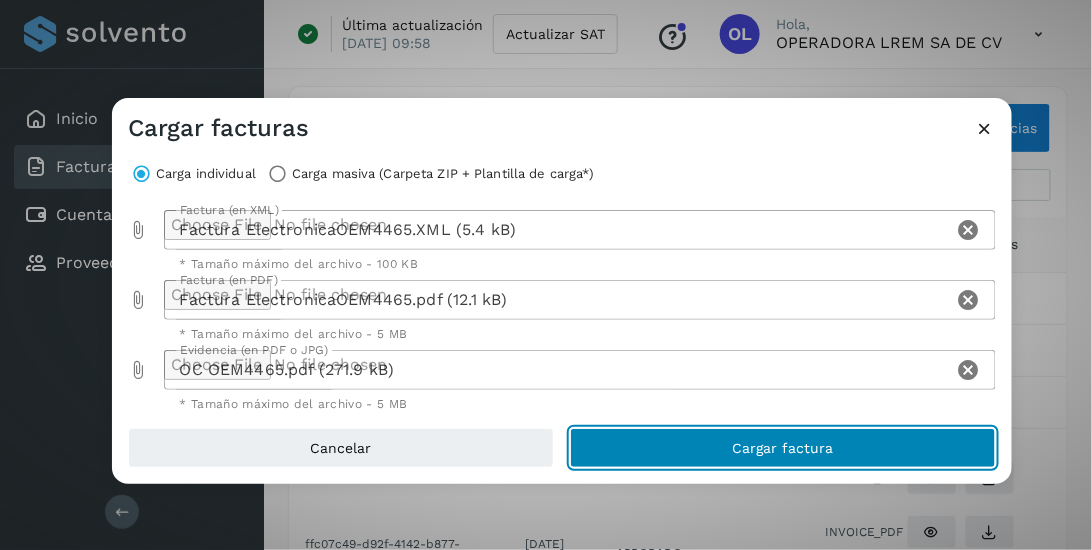 click on "Cargar factura" 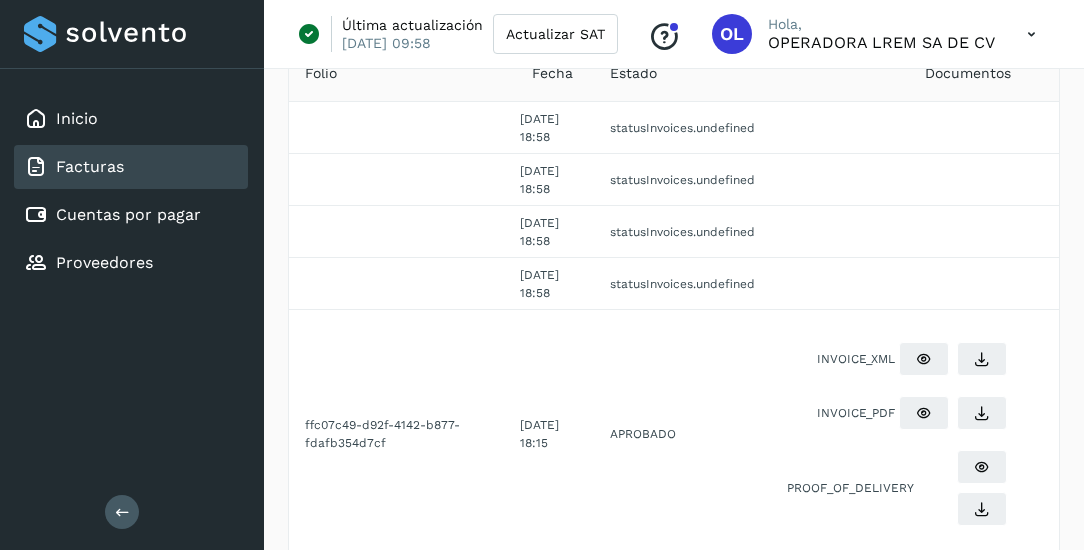 scroll, scrollTop: 0, scrollLeft: 0, axis: both 